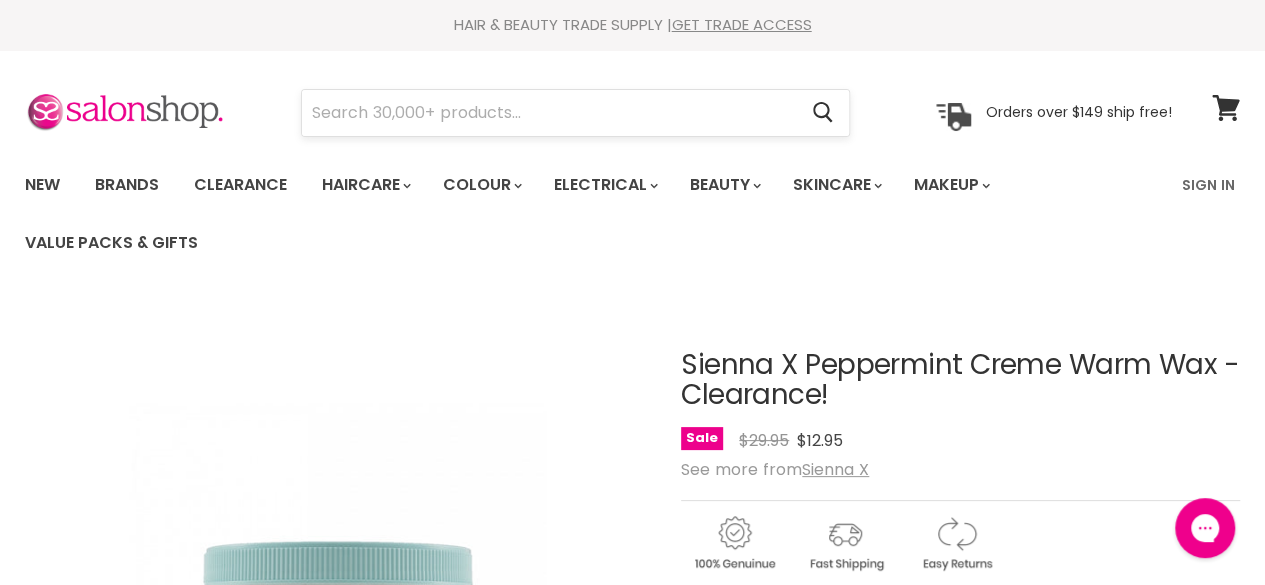 scroll, scrollTop: 0, scrollLeft: 0, axis: both 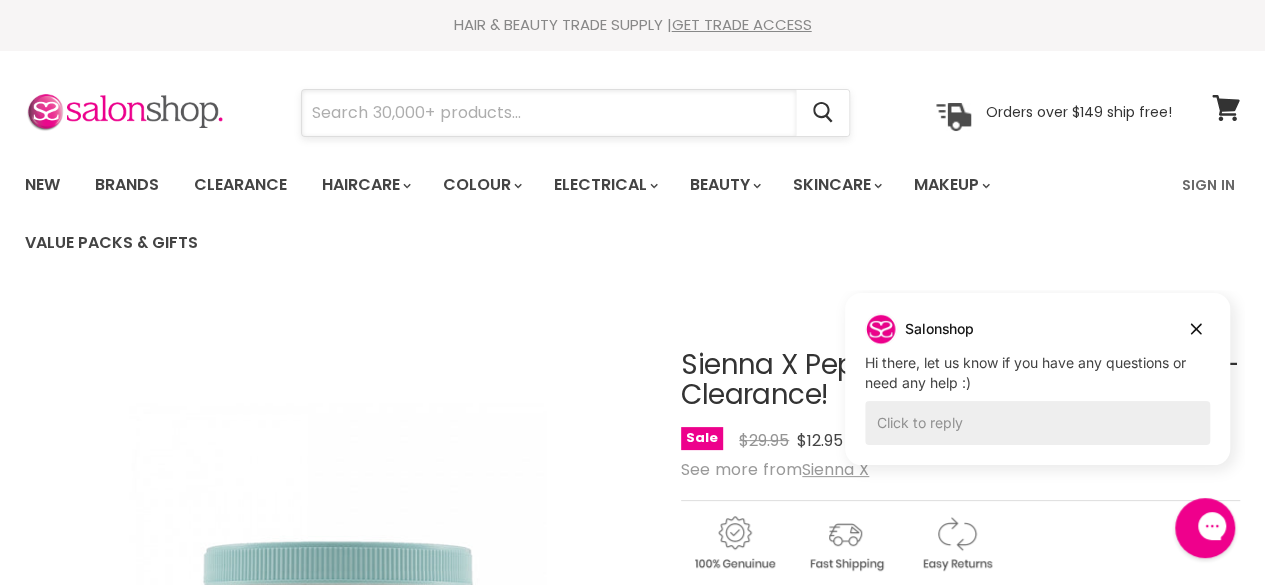 click at bounding box center [549, 113] 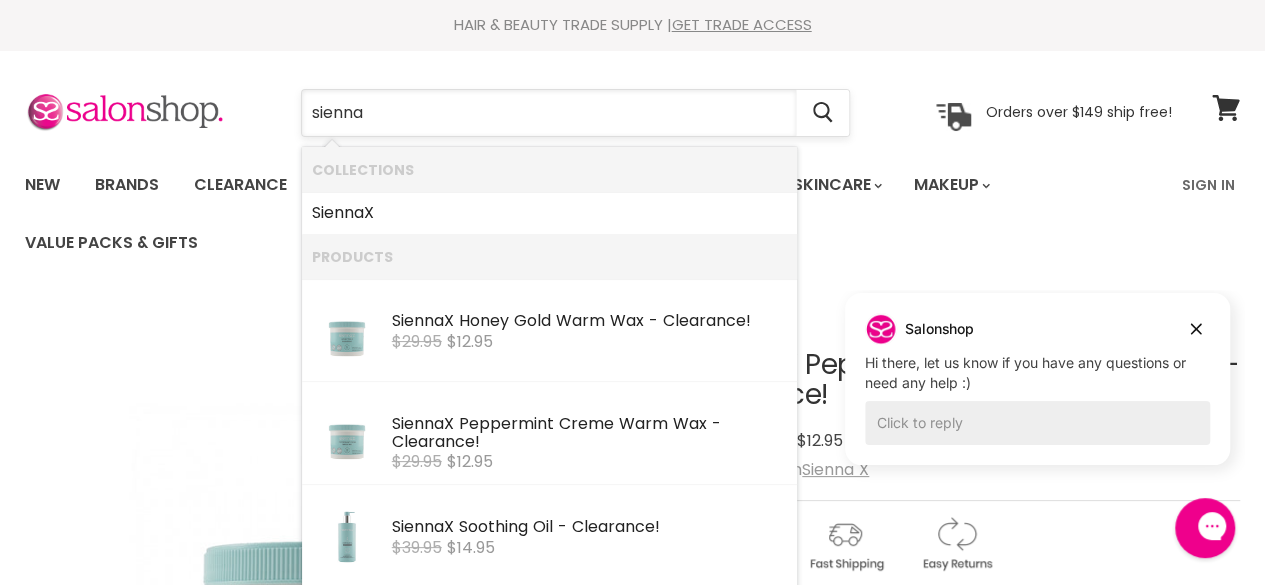 type on "sienna x" 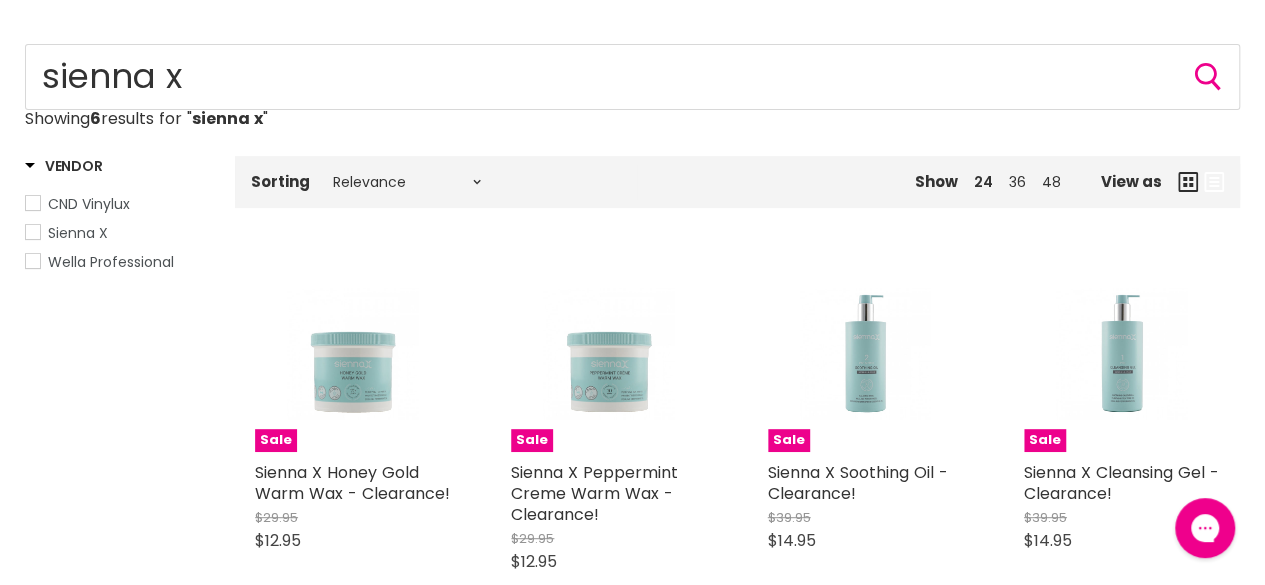 scroll, scrollTop: 0, scrollLeft: 0, axis: both 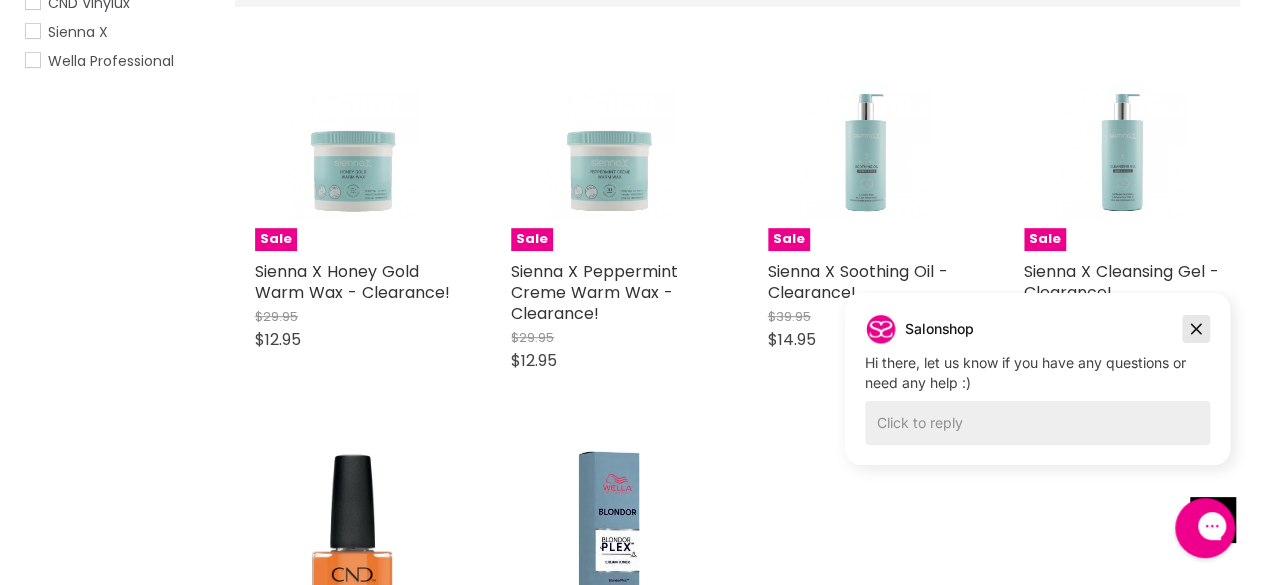 click 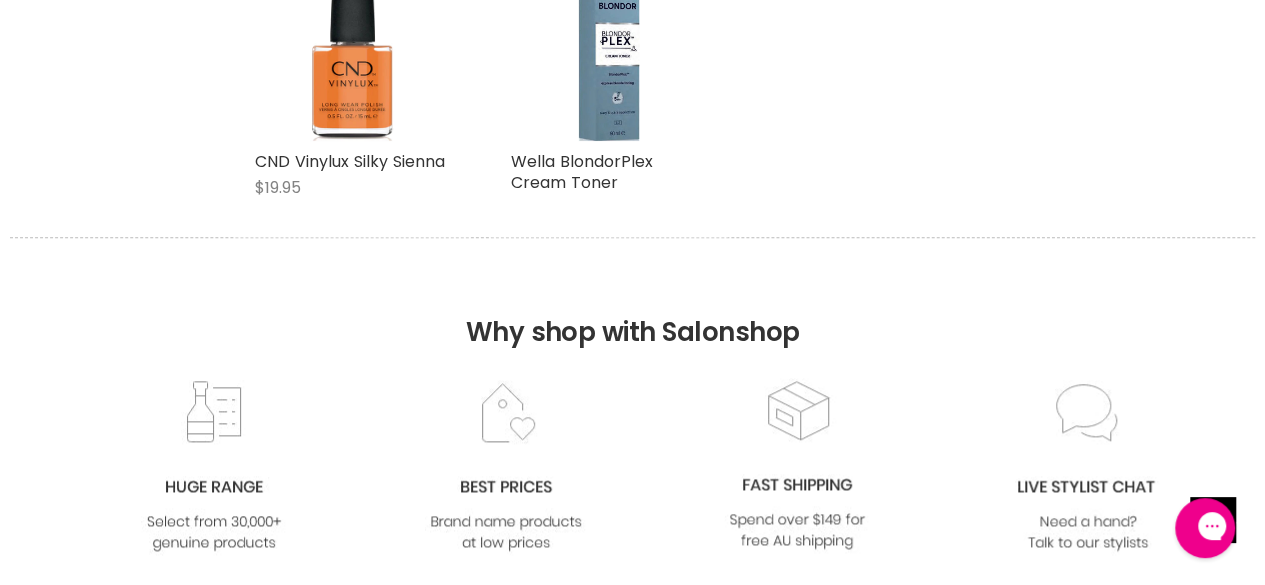 scroll, scrollTop: 429, scrollLeft: 0, axis: vertical 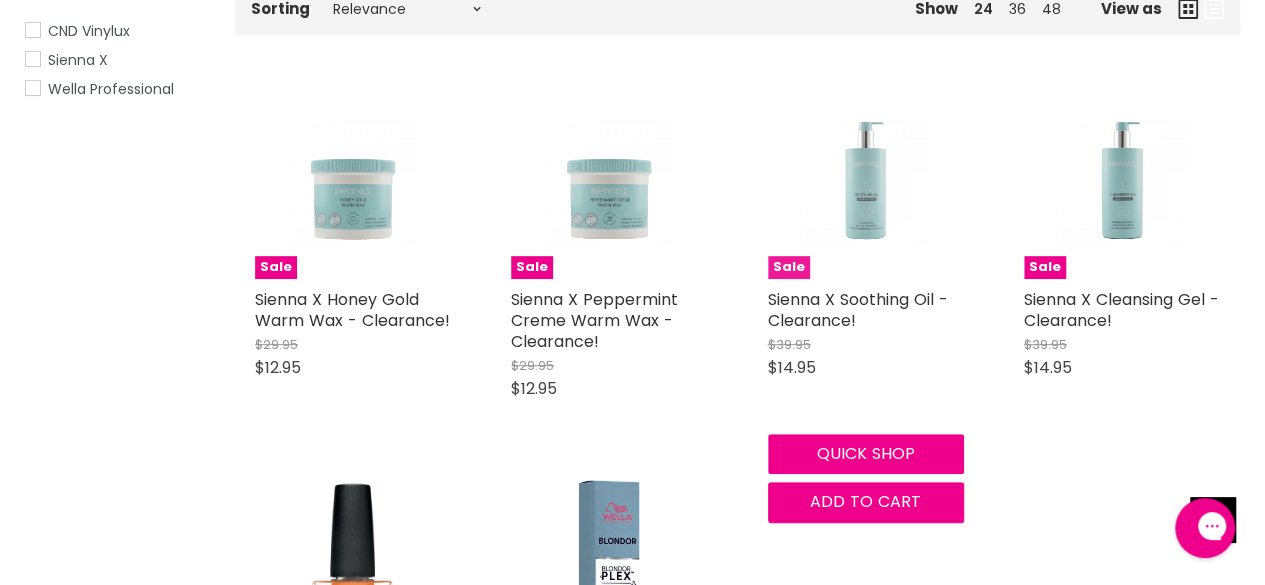 click at bounding box center (865, 181) 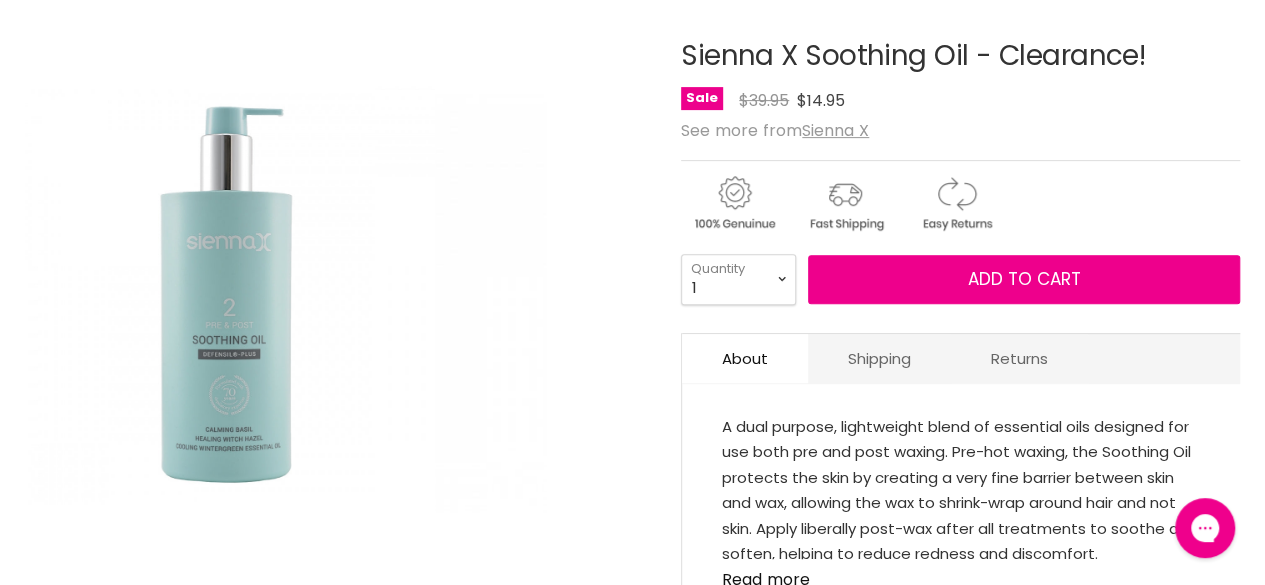 scroll, scrollTop: 0, scrollLeft: 0, axis: both 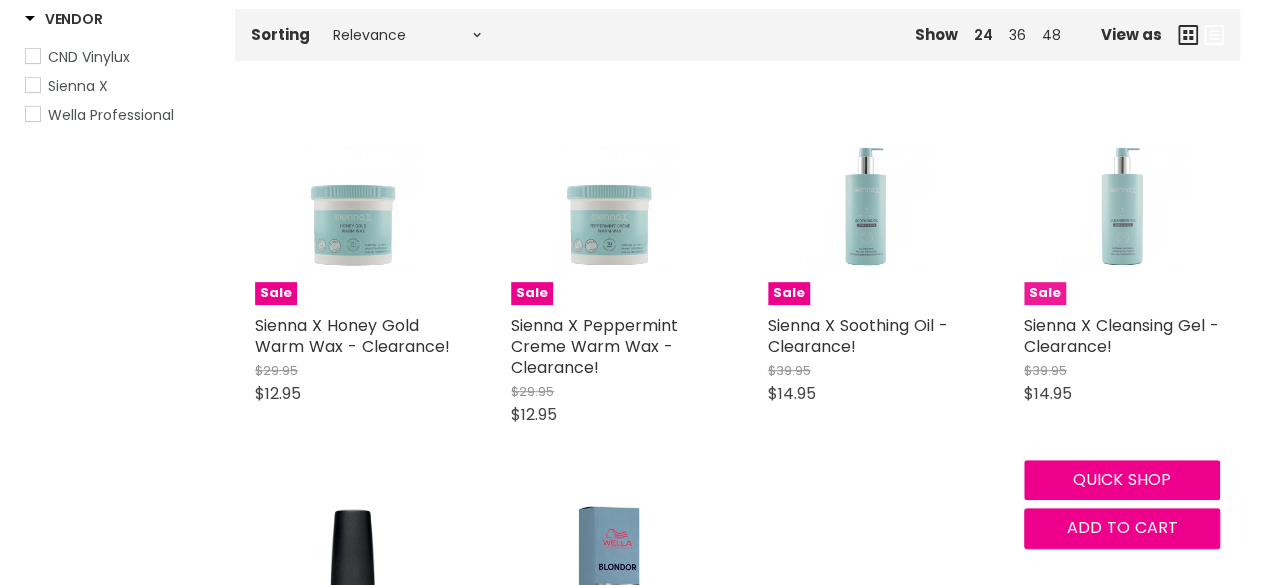 click at bounding box center (1121, 207) 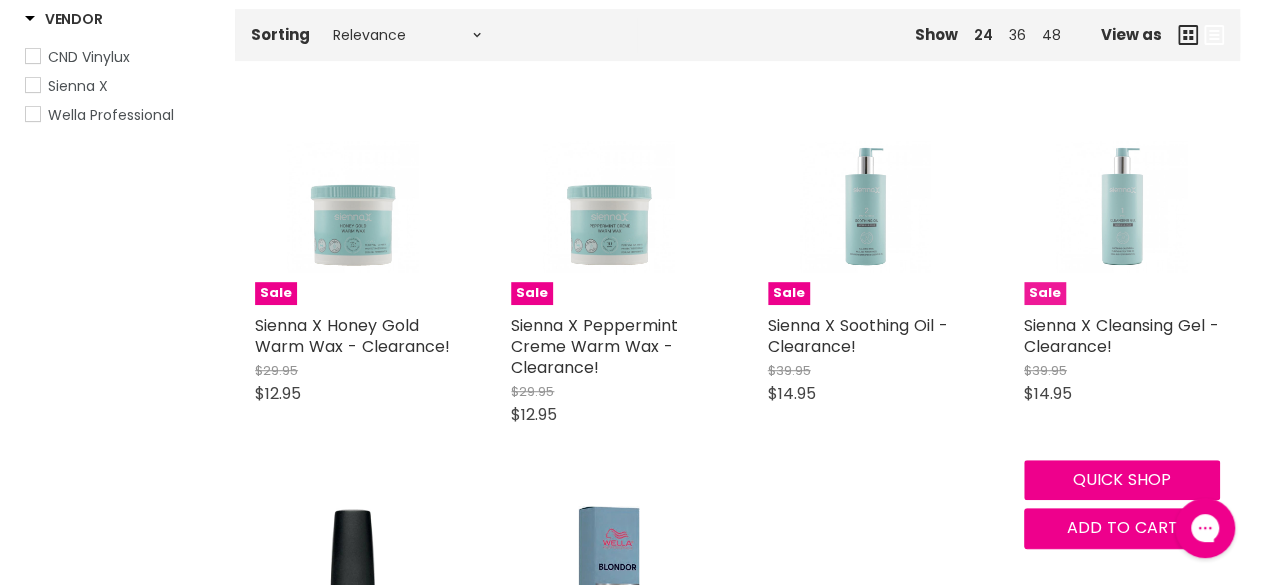 scroll, scrollTop: 0, scrollLeft: 0, axis: both 